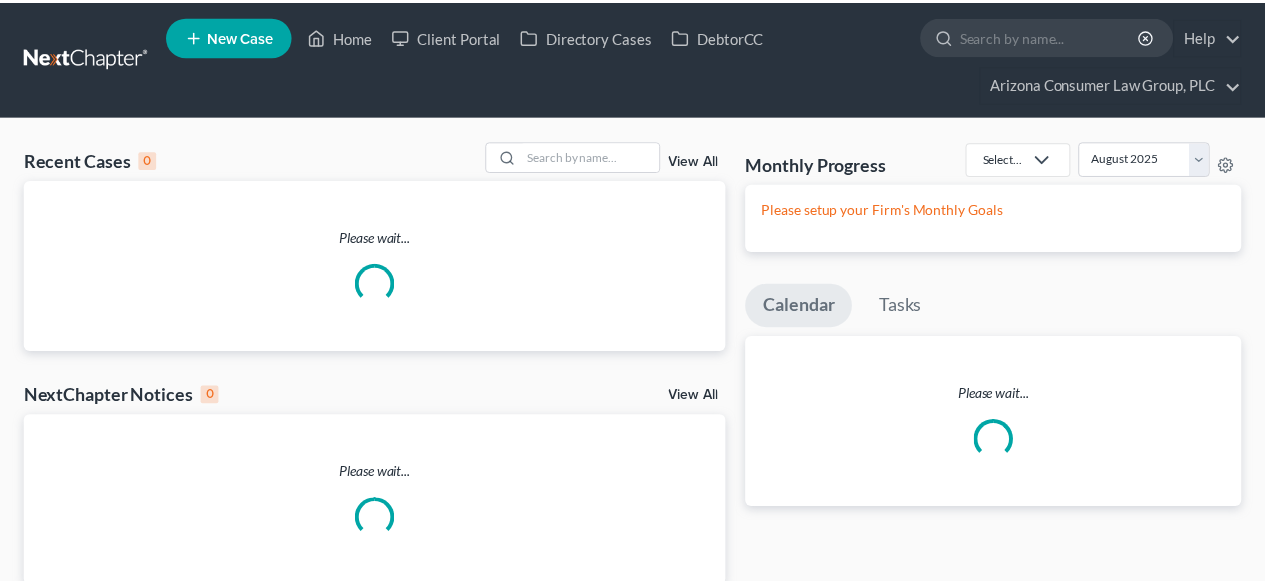 scroll, scrollTop: 0, scrollLeft: 0, axis: both 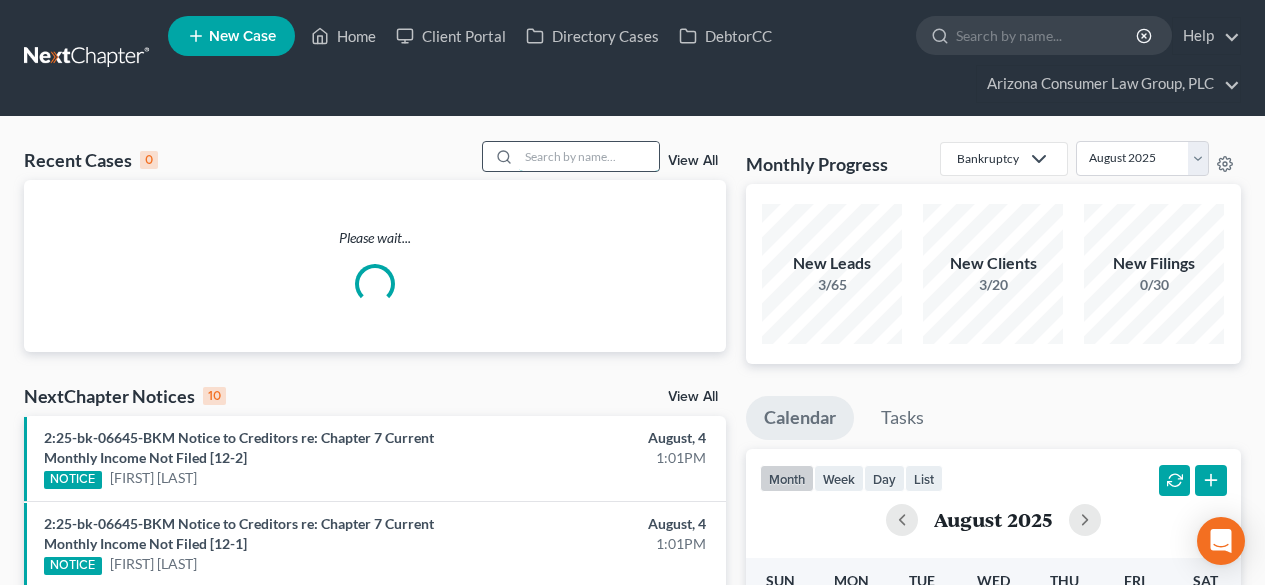 click at bounding box center (589, 156) 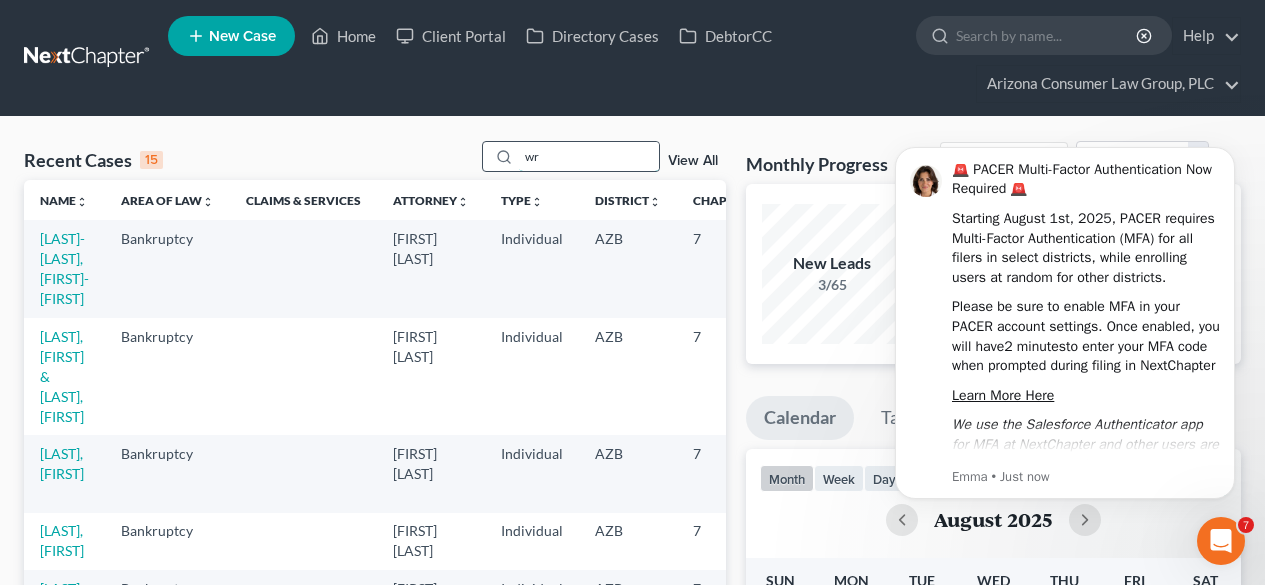 scroll, scrollTop: 0, scrollLeft: 0, axis: both 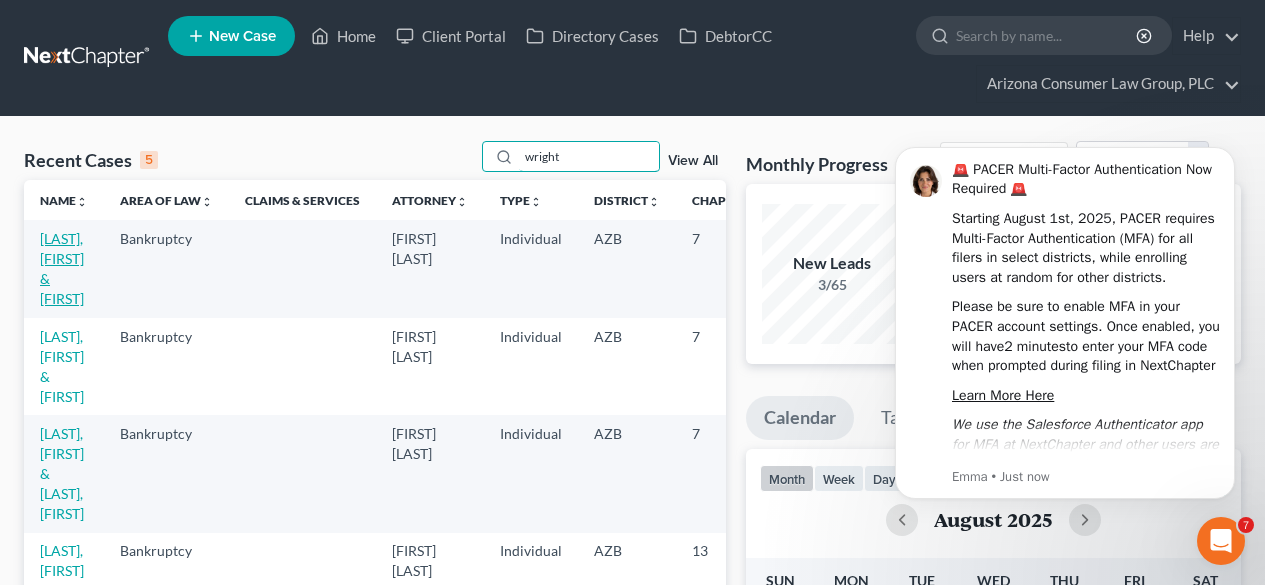 type on "wright" 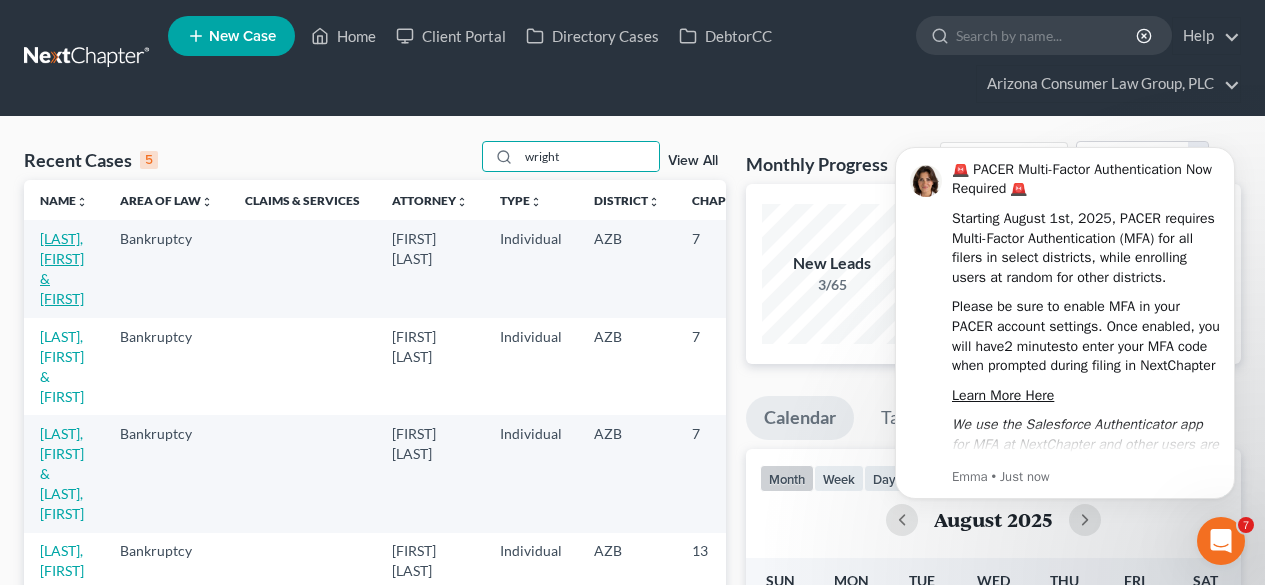 click on "[LAST] [LAST]" at bounding box center [62, 268] 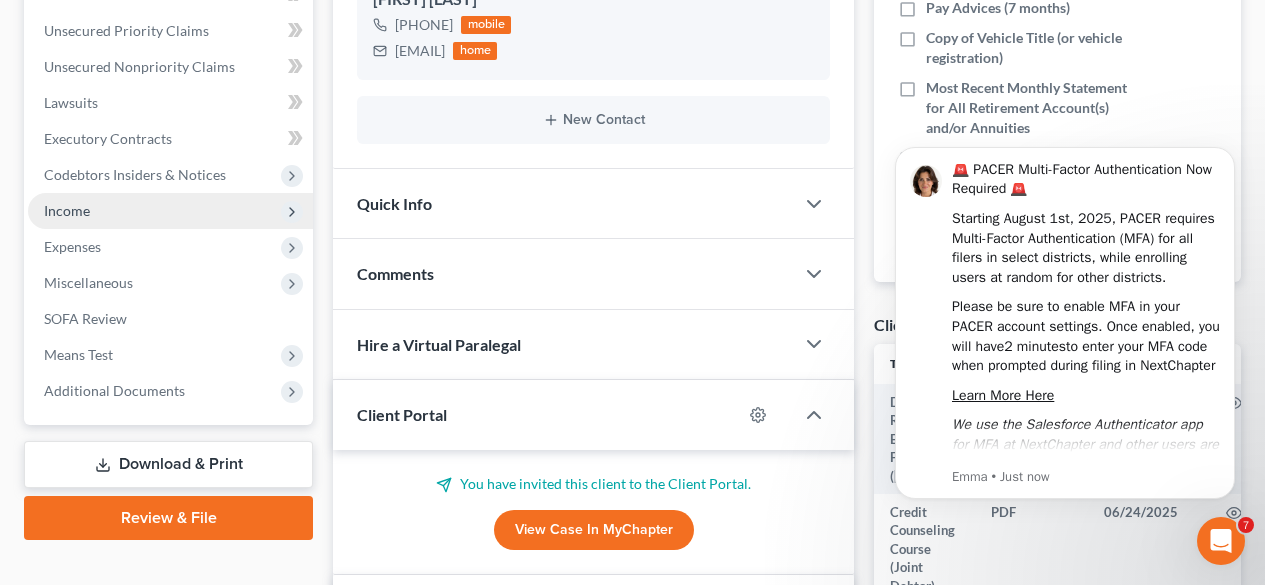 scroll, scrollTop: 533, scrollLeft: 0, axis: vertical 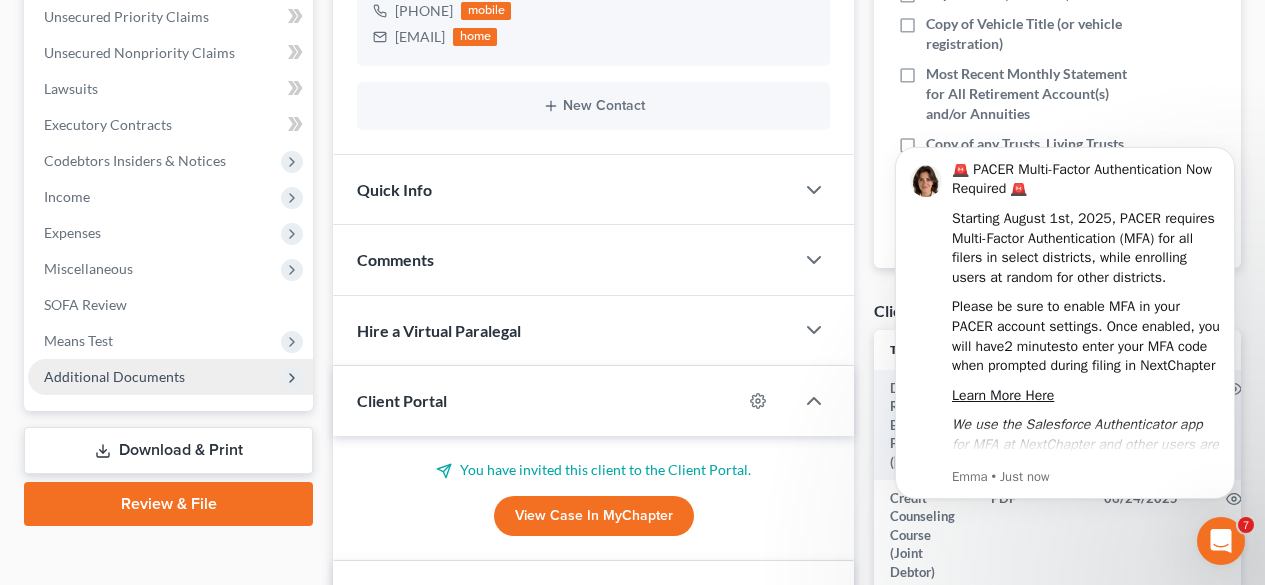 click on "Additional Documents" at bounding box center (114, 376) 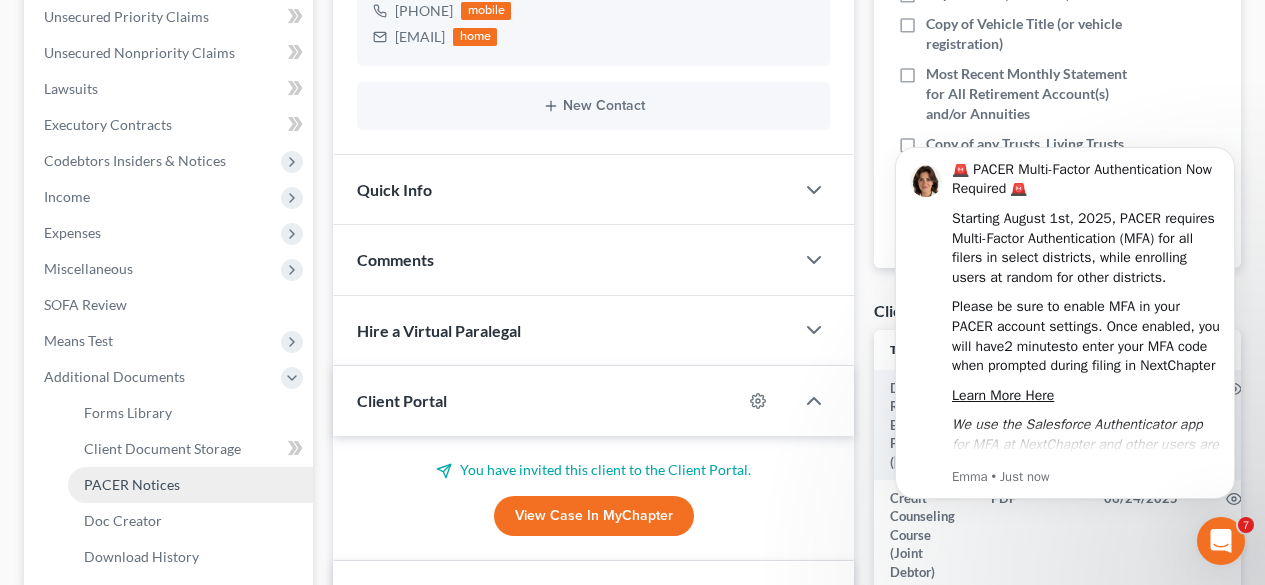 click on "PACER Notices" at bounding box center (132, 484) 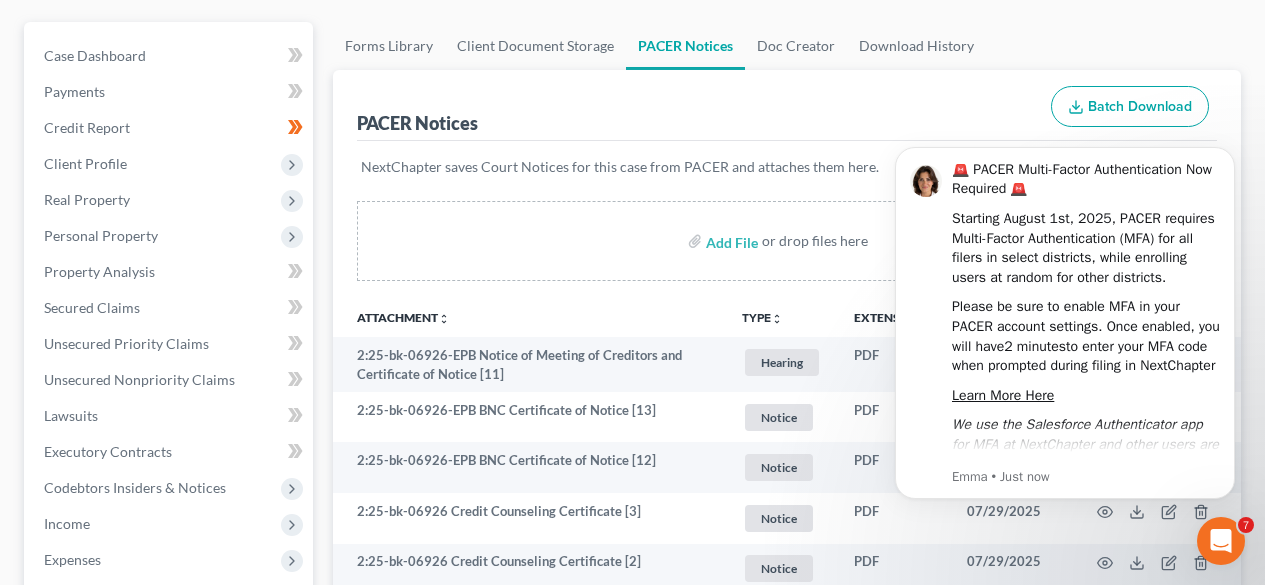 scroll, scrollTop: 267, scrollLeft: 0, axis: vertical 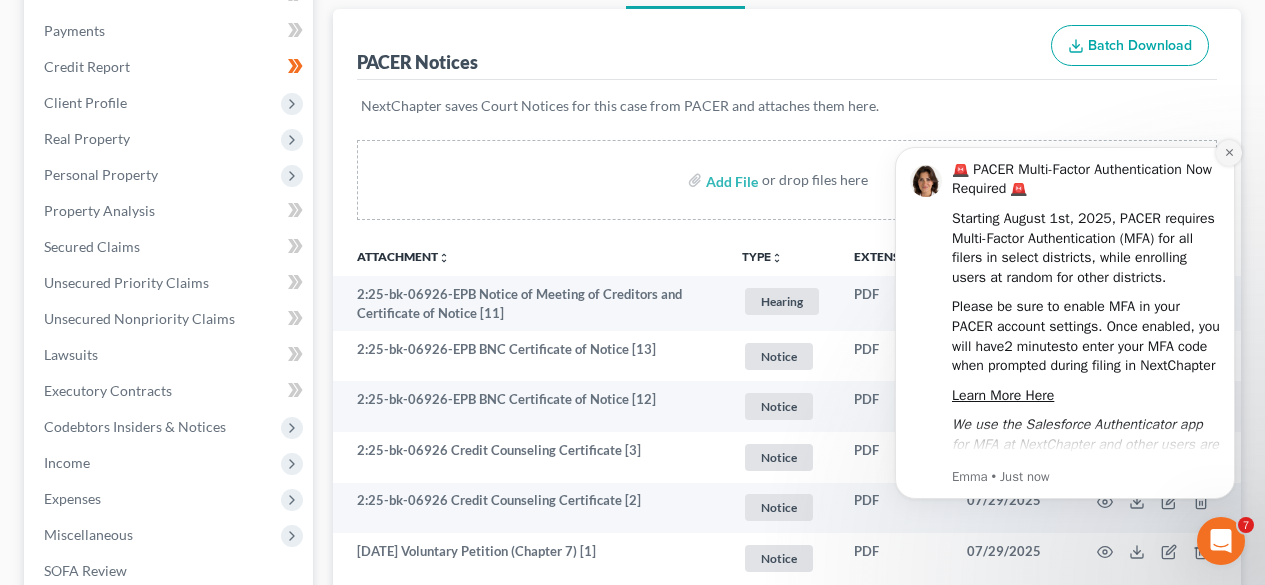 click 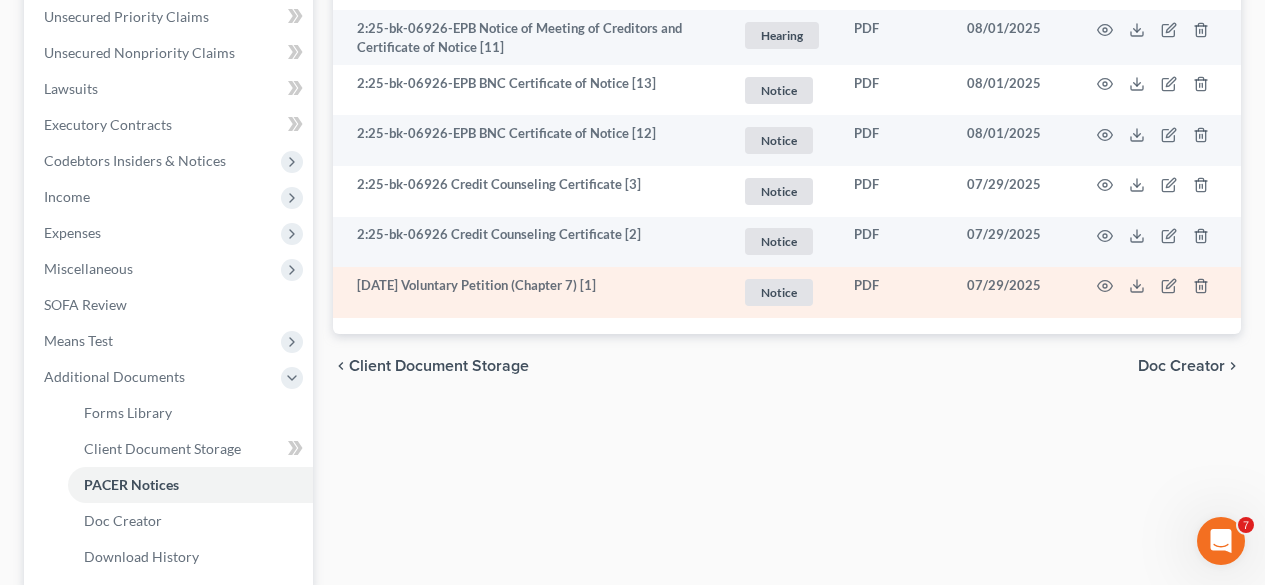 scroll, scrollTop: 267, scrollLeft: 0, axis: vertical 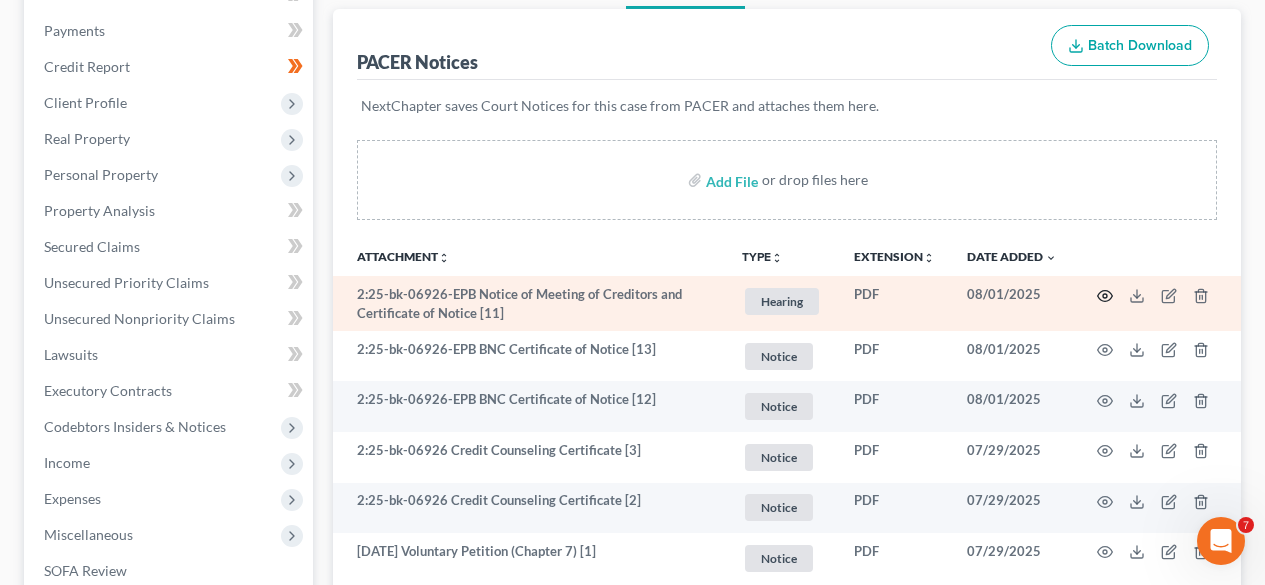 click 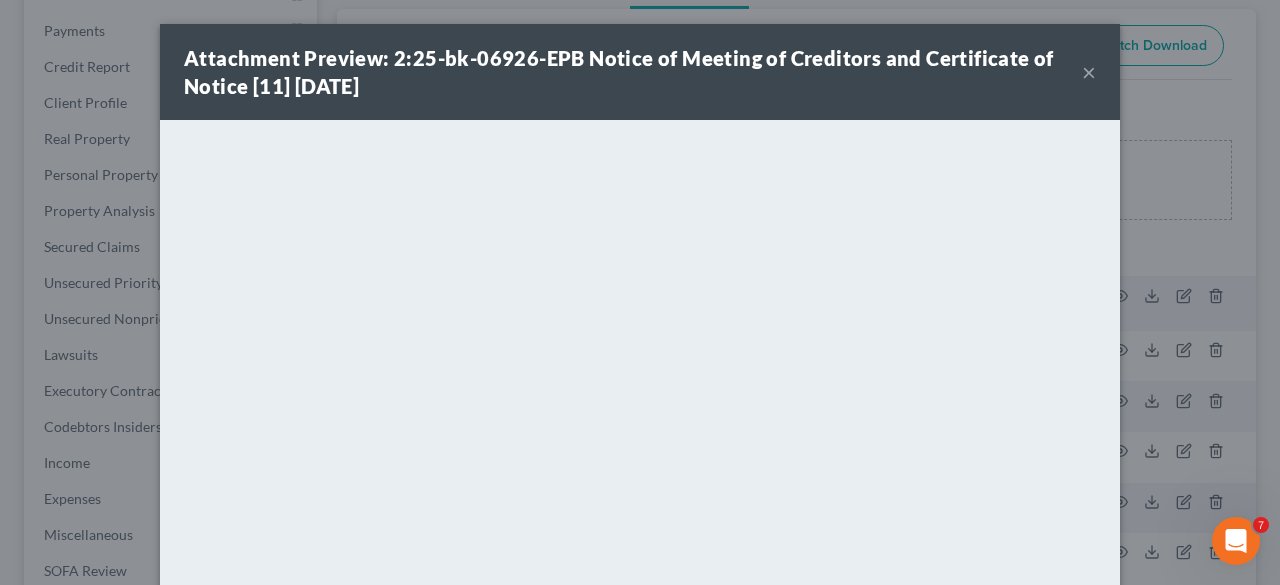 click on "×" at bounding box center (1089, 72) 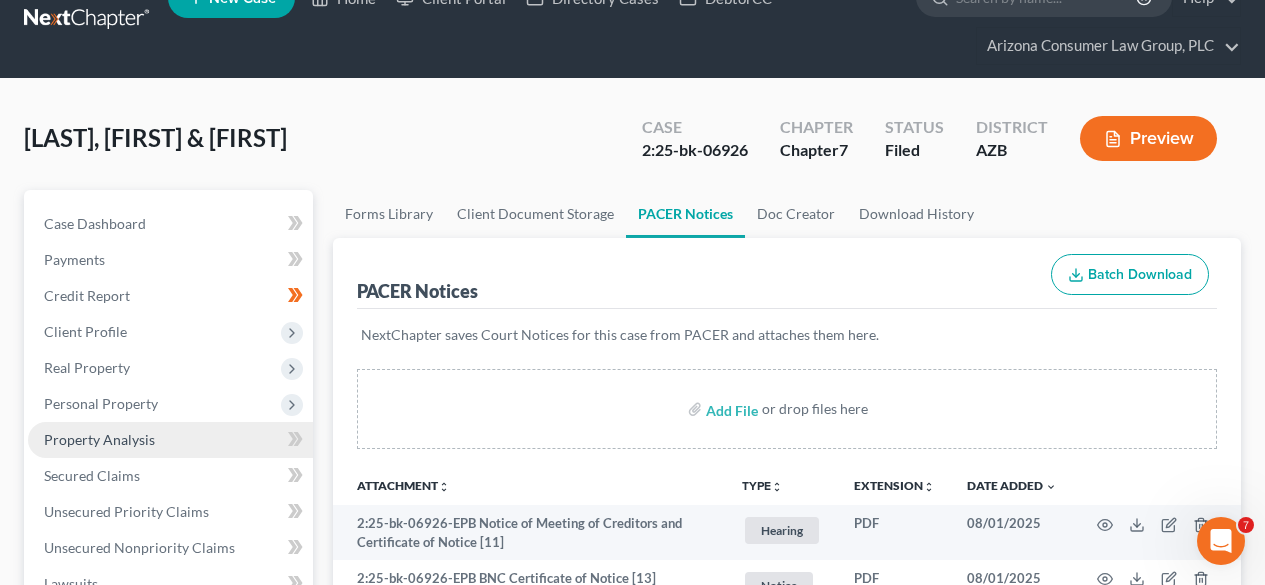 scroll, scrollTop: 0, scrollLeft: 0, axis: both 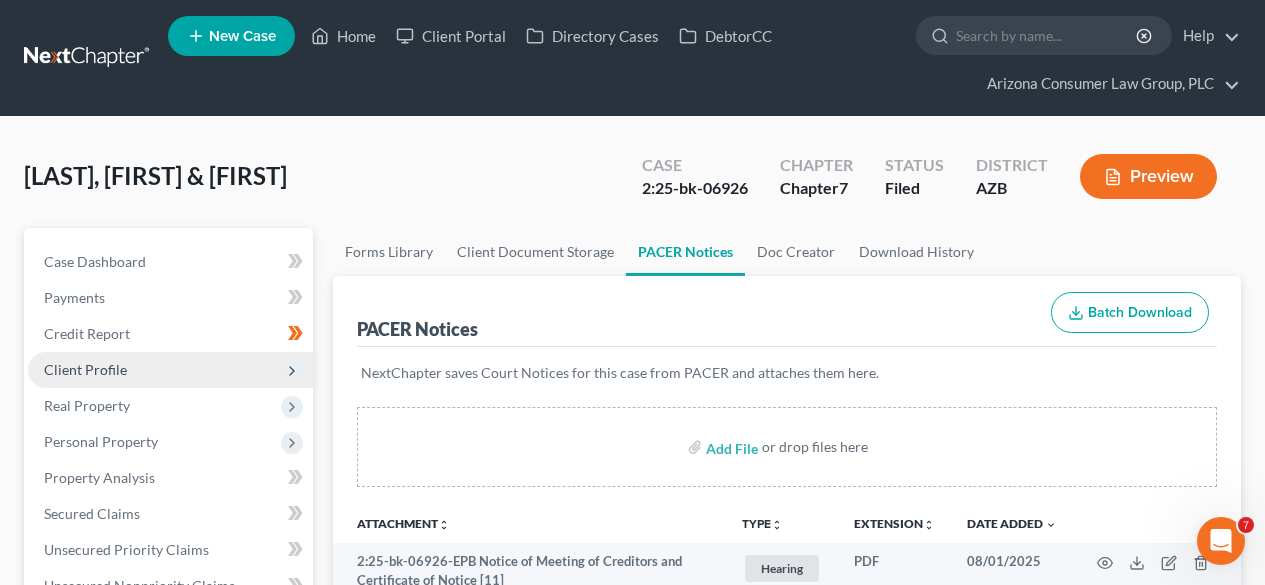 click on "Client Profile" at bounding box center [85, 369] 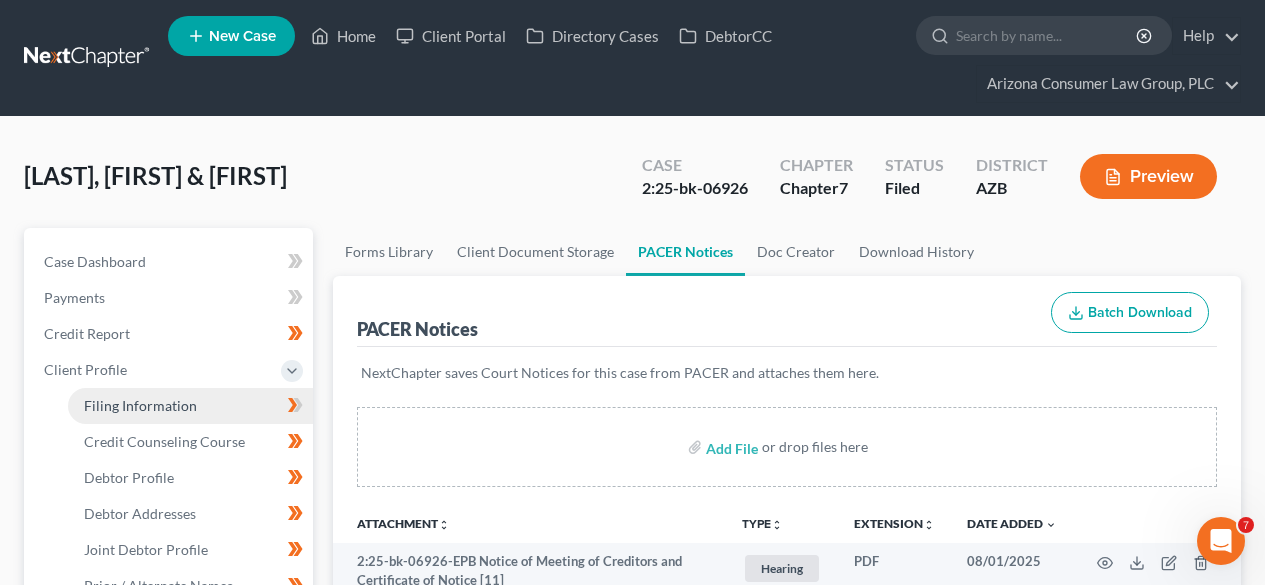 click on "Filing Information" at bounding box center [140, 405] 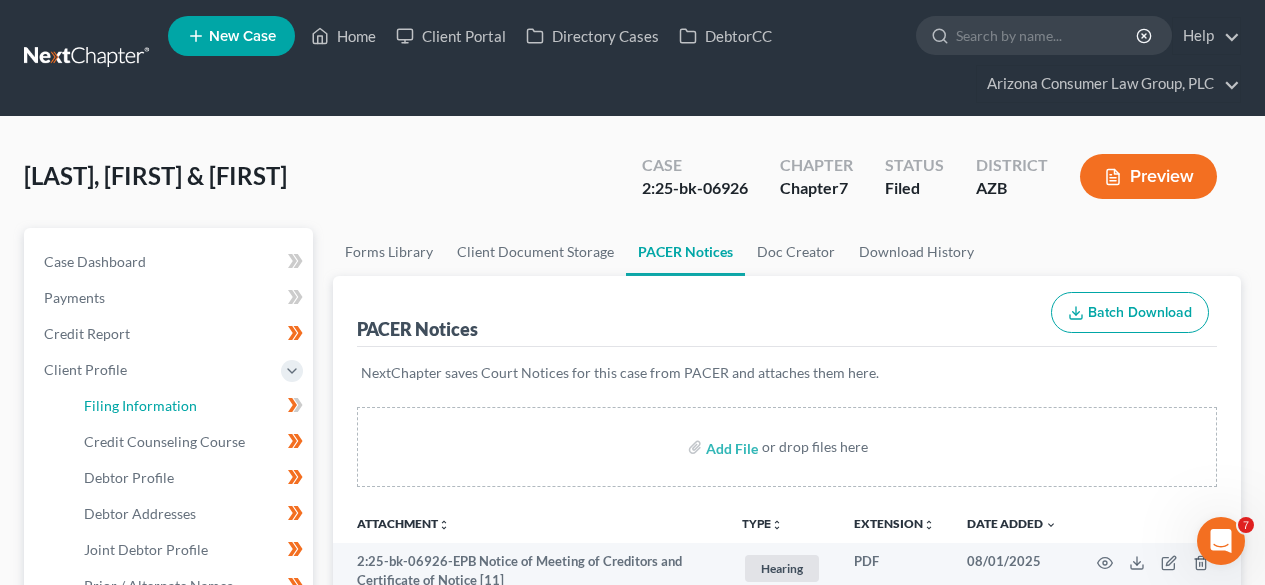 select on "1" 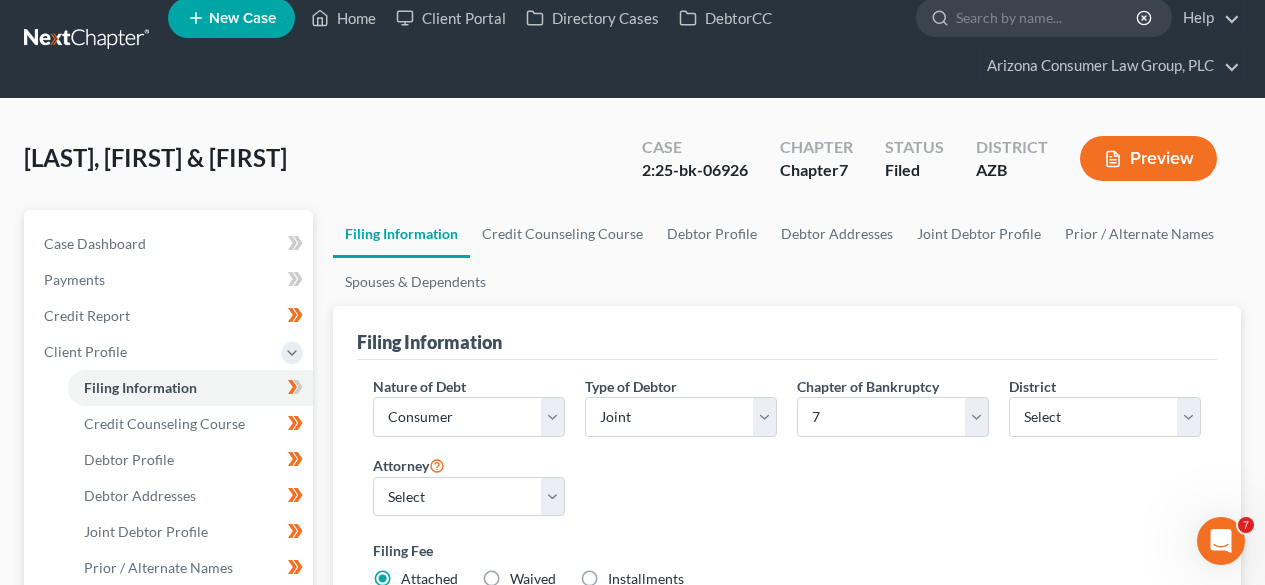 scroll, scrollTop: 0, scrollLeft: 0, axis: both 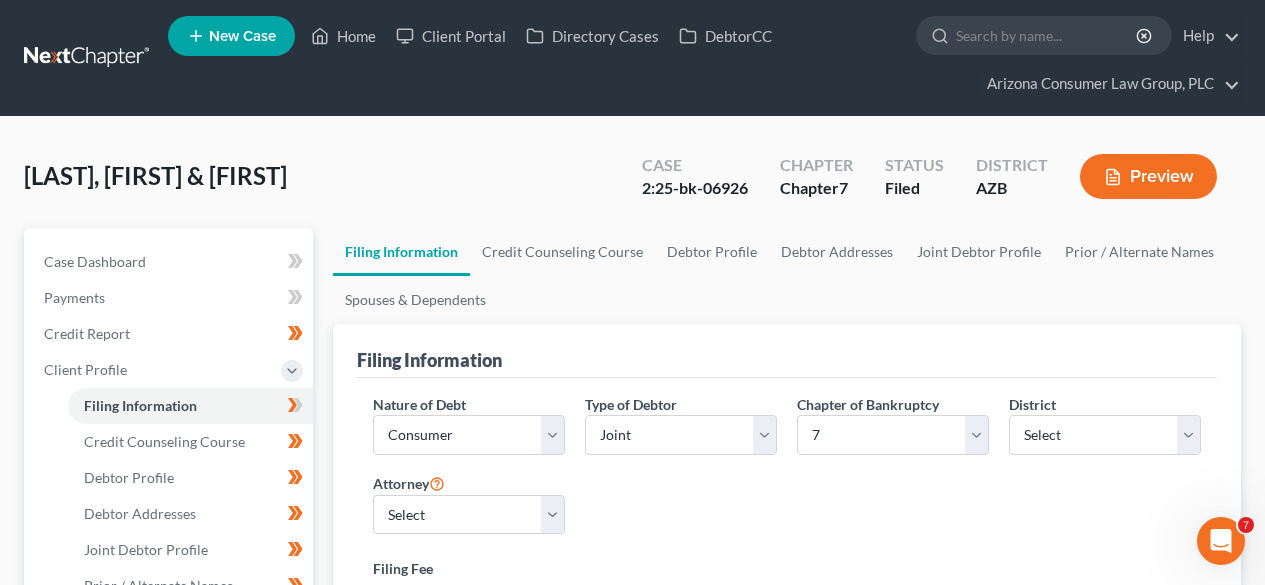 click at bounding box center [88, 58] 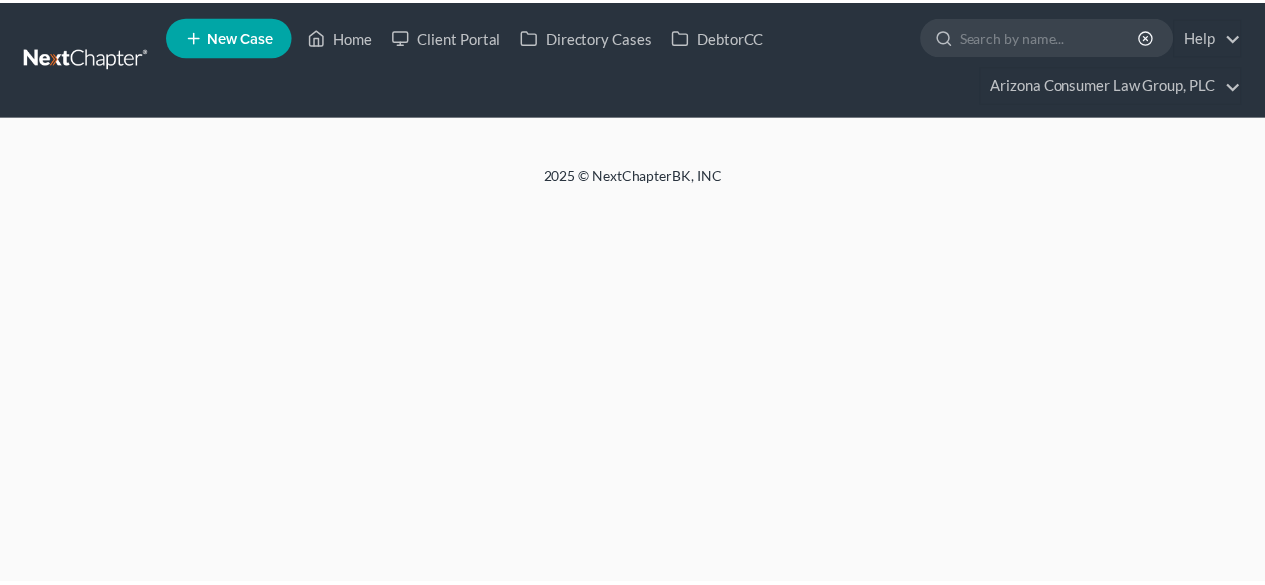 scroll, scrollTop: 0, scrollLeft: 0, axis: both 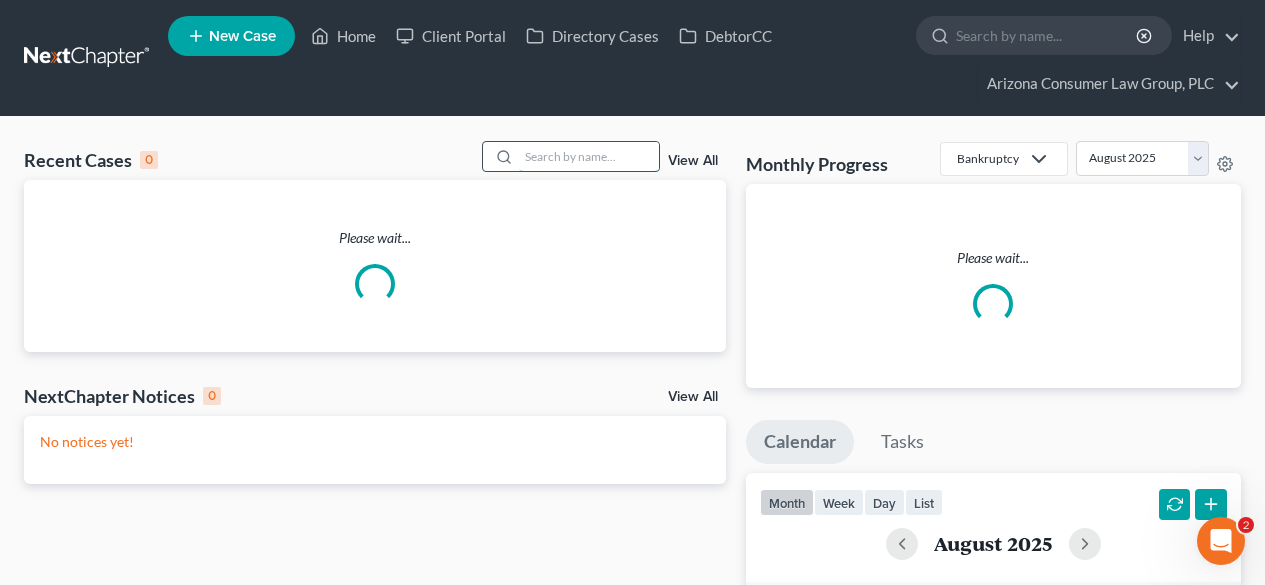 click at bounding box center (589, 156) 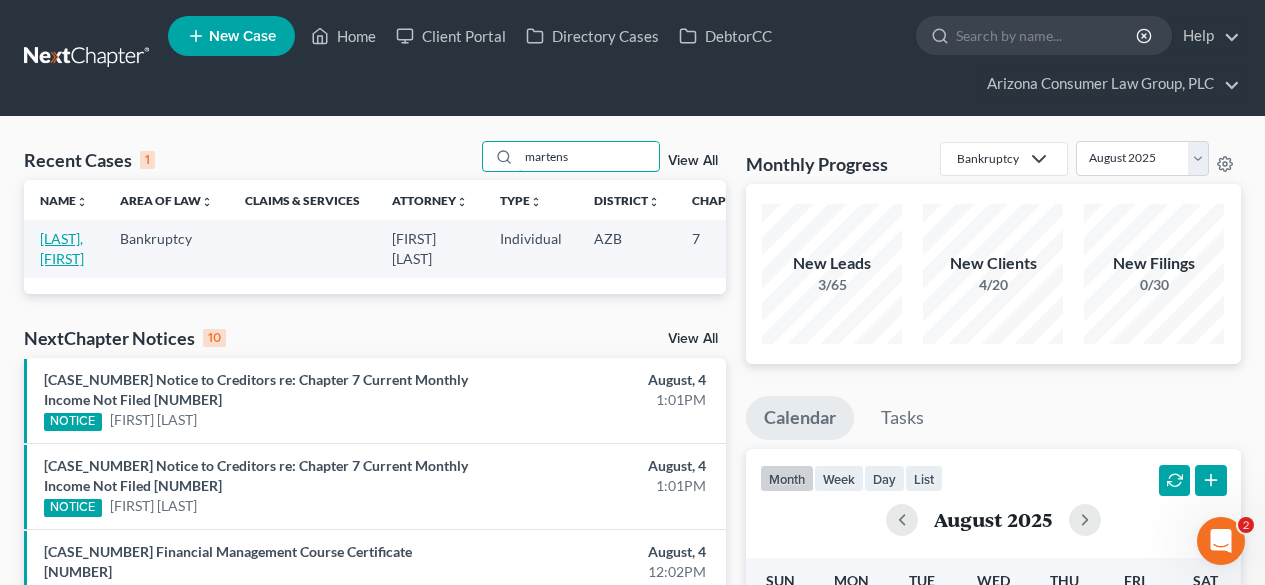 type on "martens" 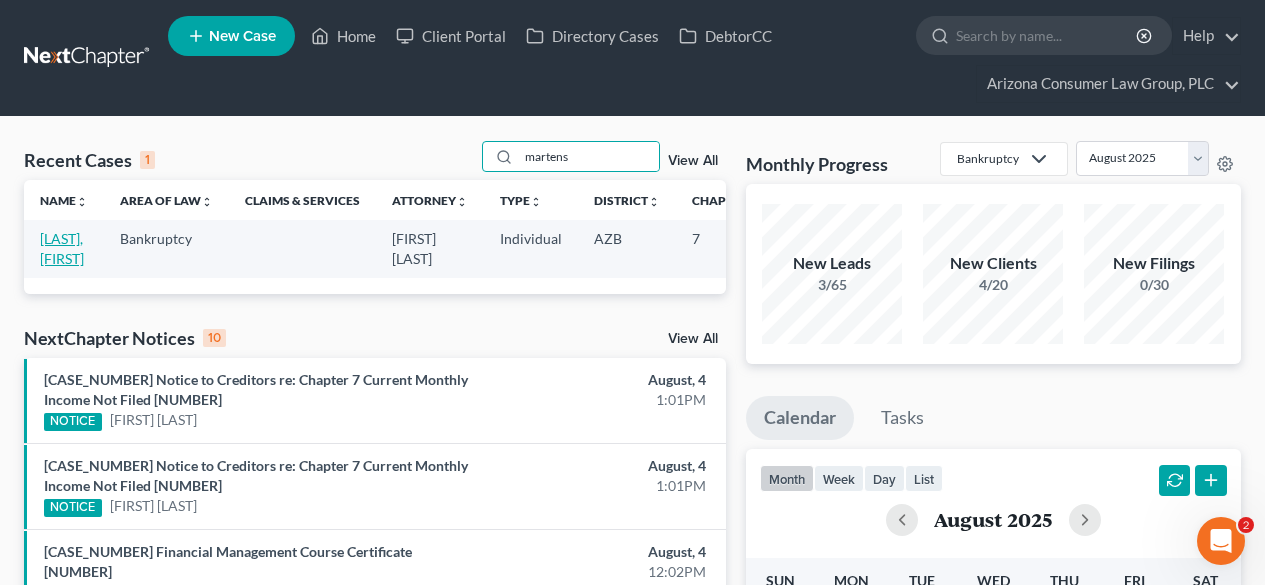 click on "[LAST], [FIRST]" at bounding box center (62, 248) 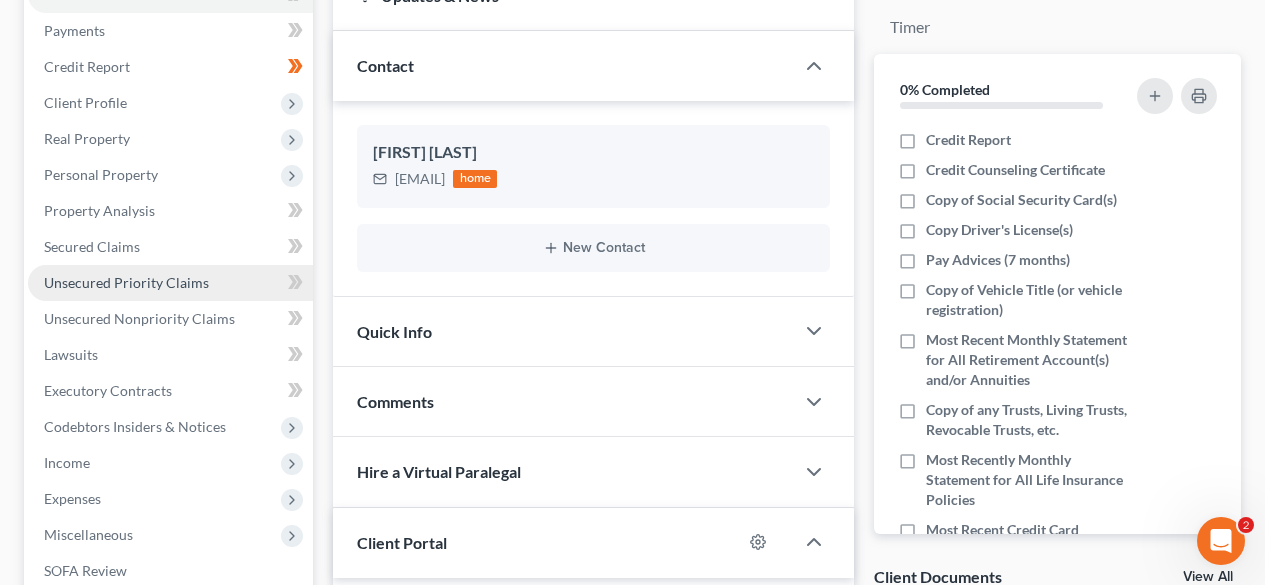scroll, scrollTop: 533, scrollLeft: 0, axis: vertical 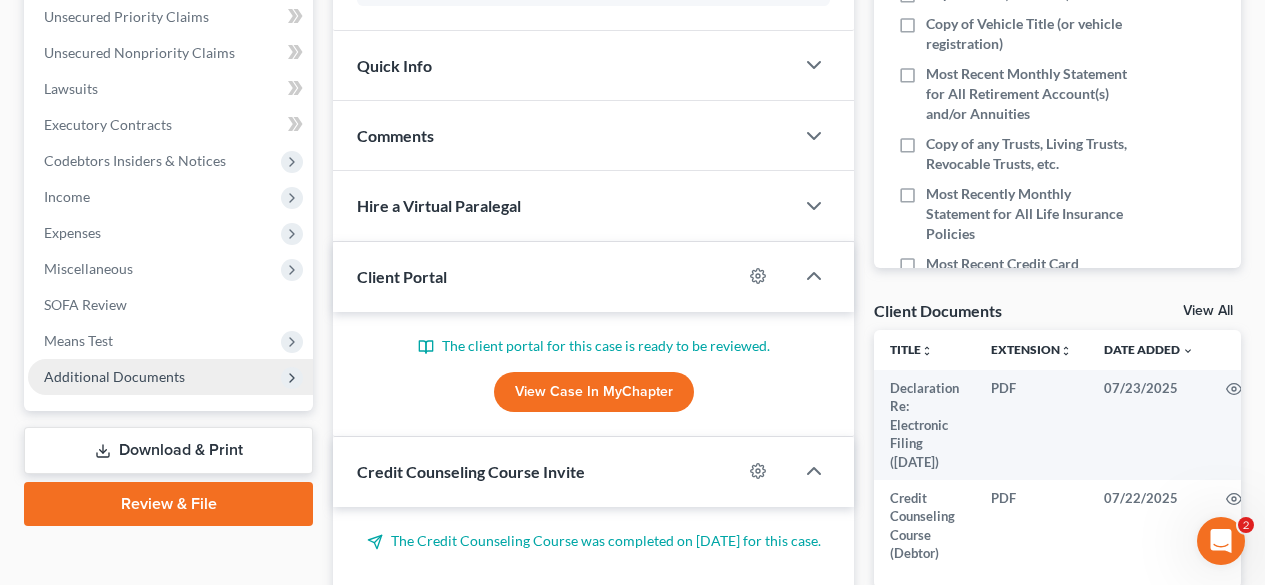 click on "Additional Documents" at bounding box center (114, 376) 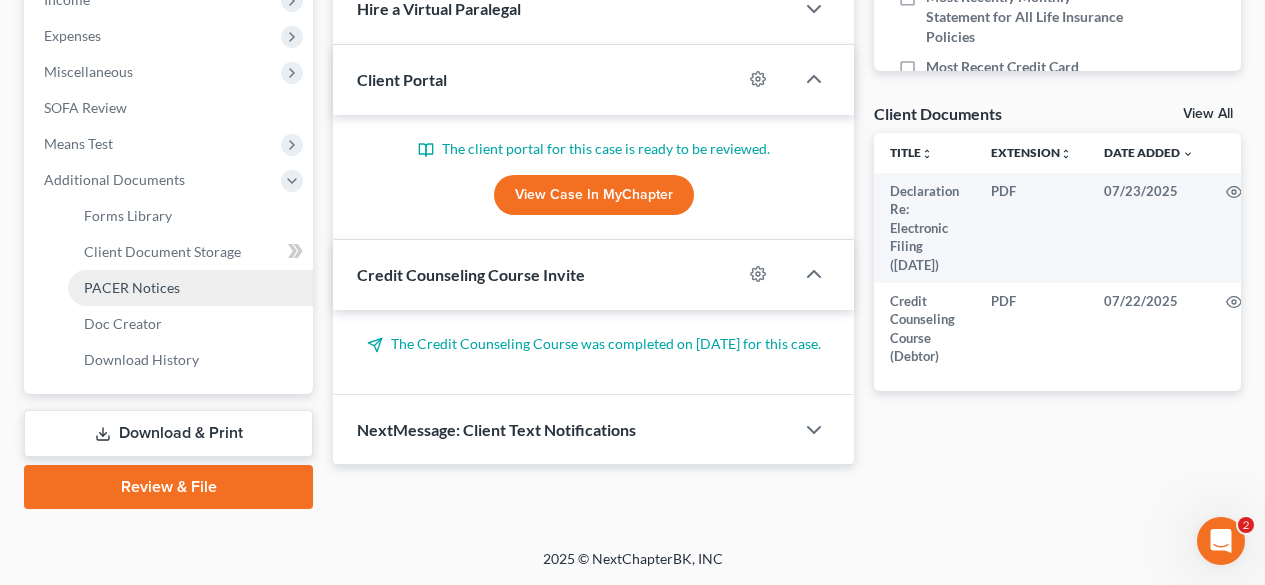 click on "PACER Notices" at bounding box center [132, 287] 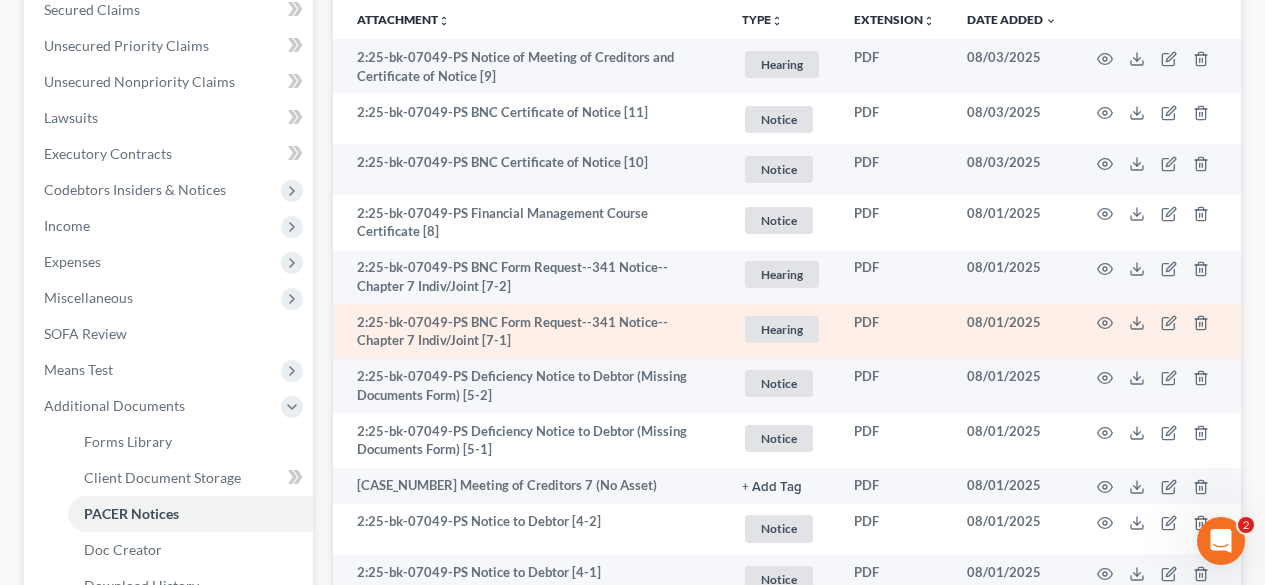 scroll, scrollTop: 533, scrollLeft: 0, axis: vertical 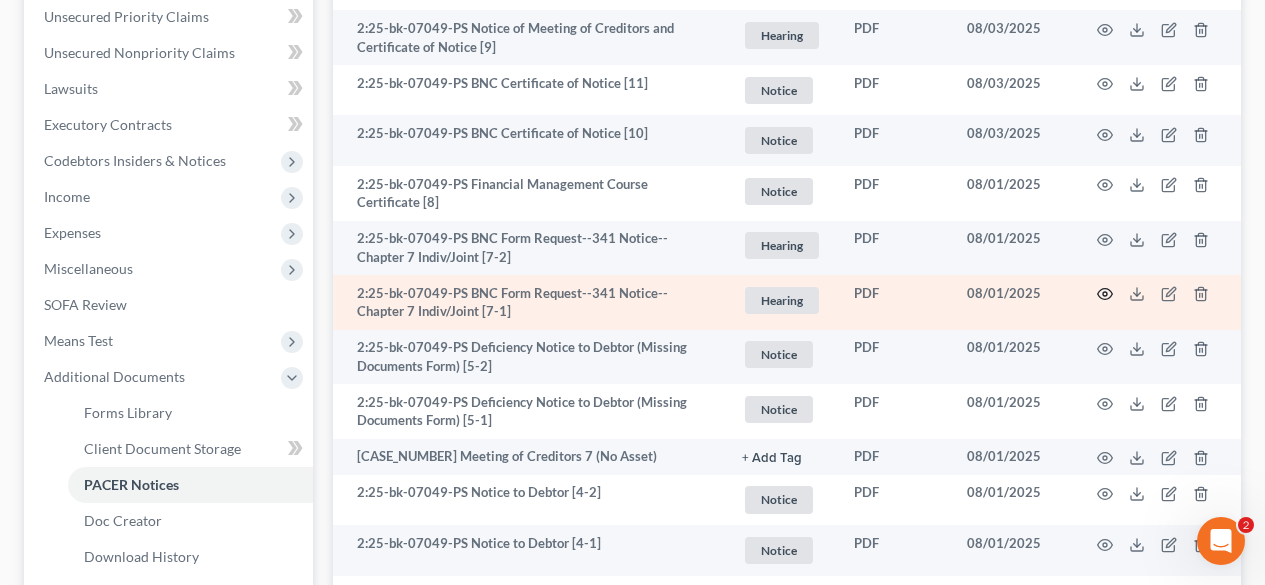 click 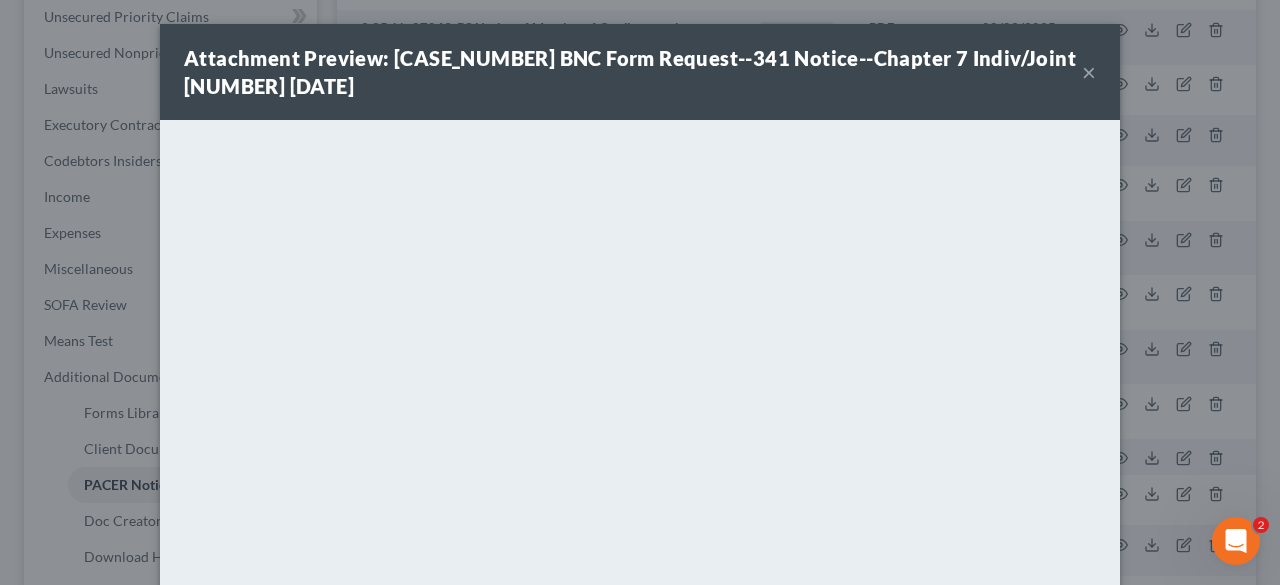 click on "×" at bounding box center [1089, 72] 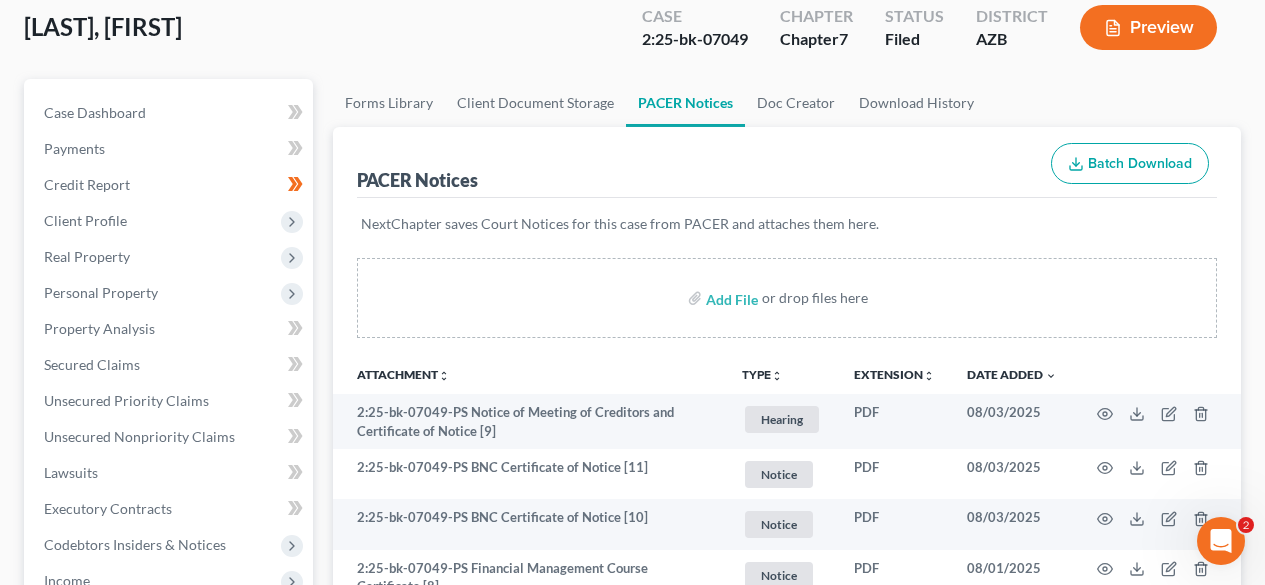 scroll, scrollTop: 0, scrollLeft: 0, axis: both 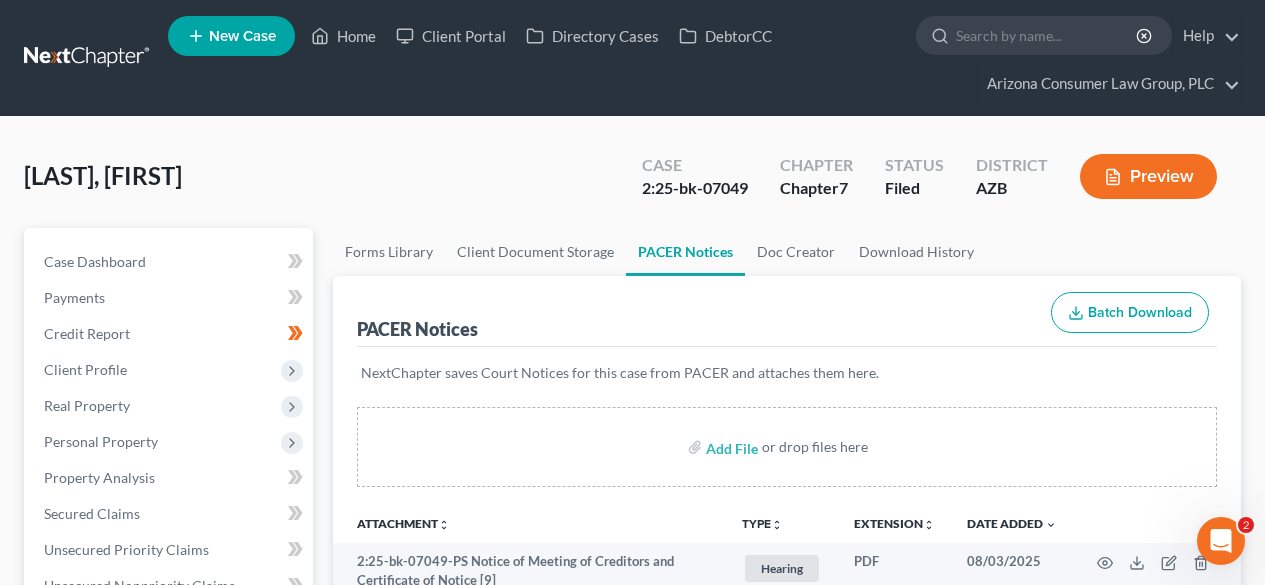 click at bounding box center [88, 58] 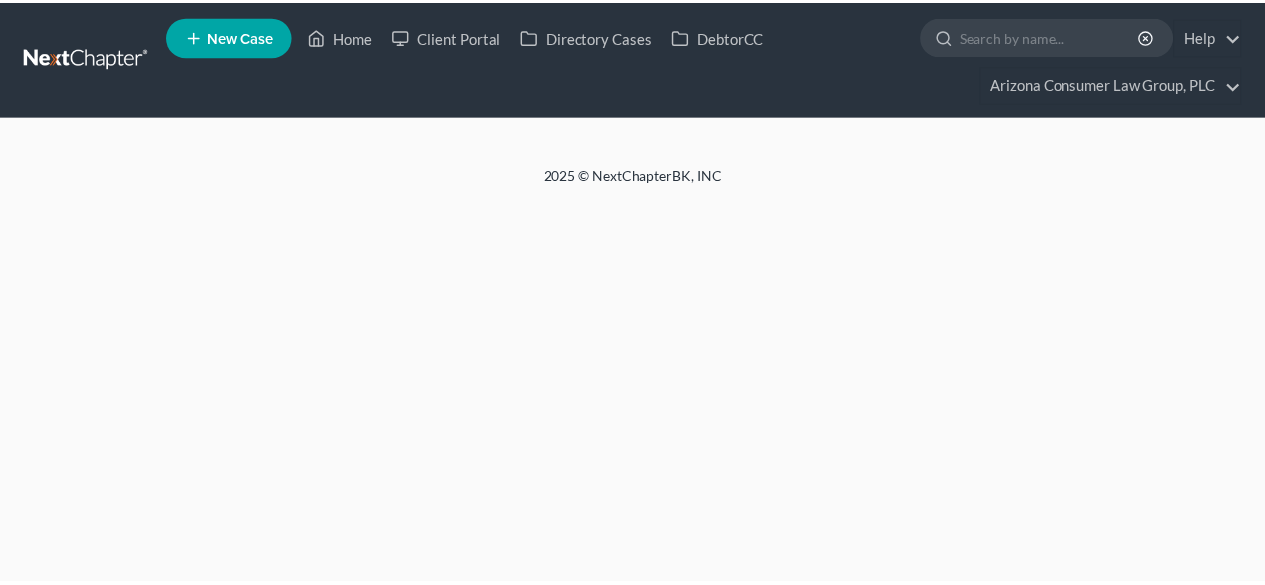 scroll, scrollTop: 0, scrollLeft: 0, axis: both 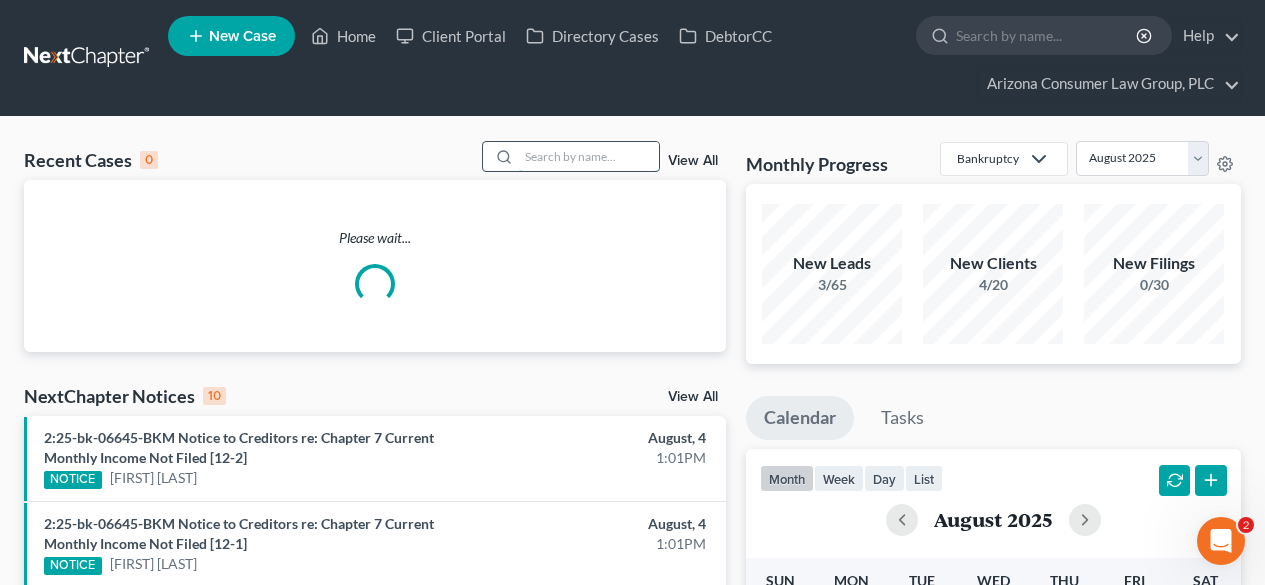 click at bounding box center [589, 156] 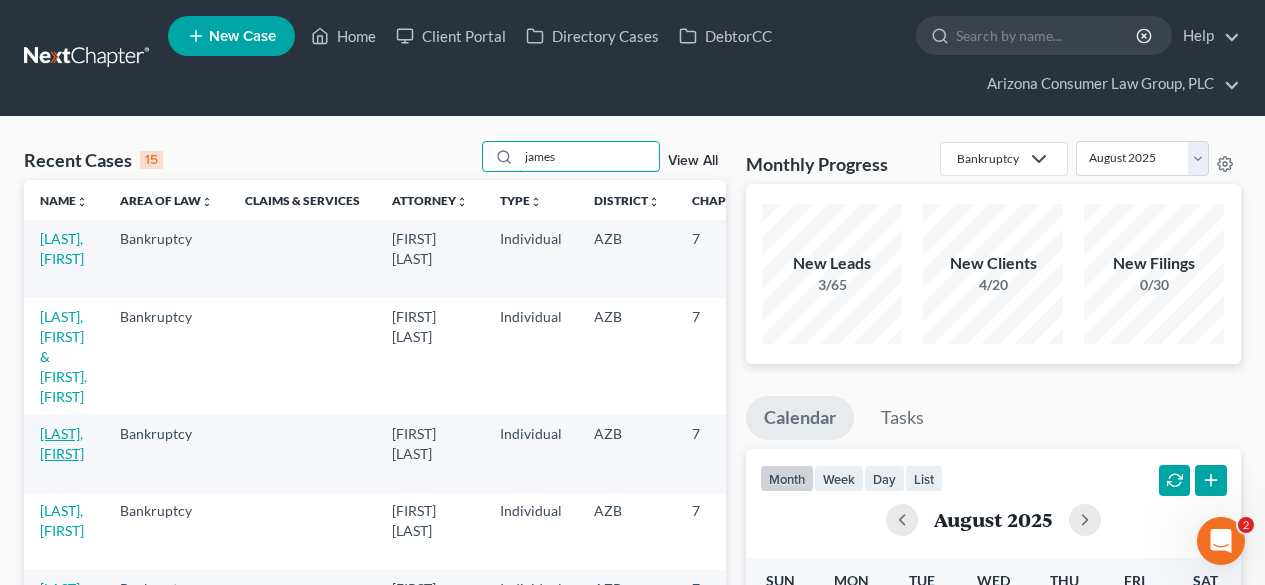 type on "james" 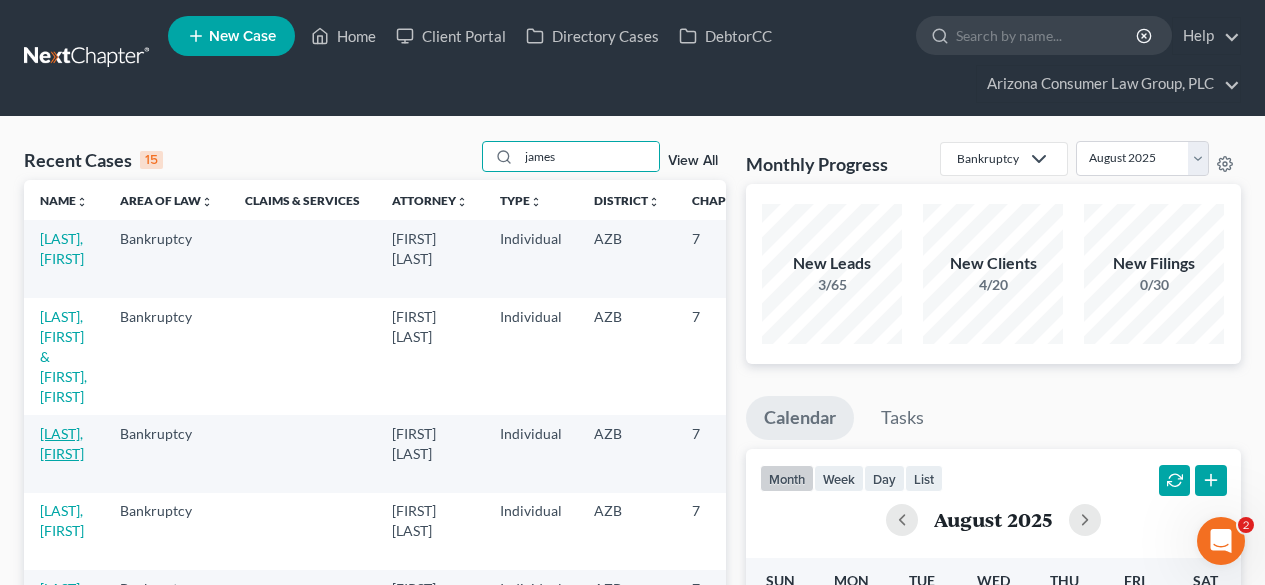 click on "[LAST], [FIRST]" at bounding box center [62, 443] 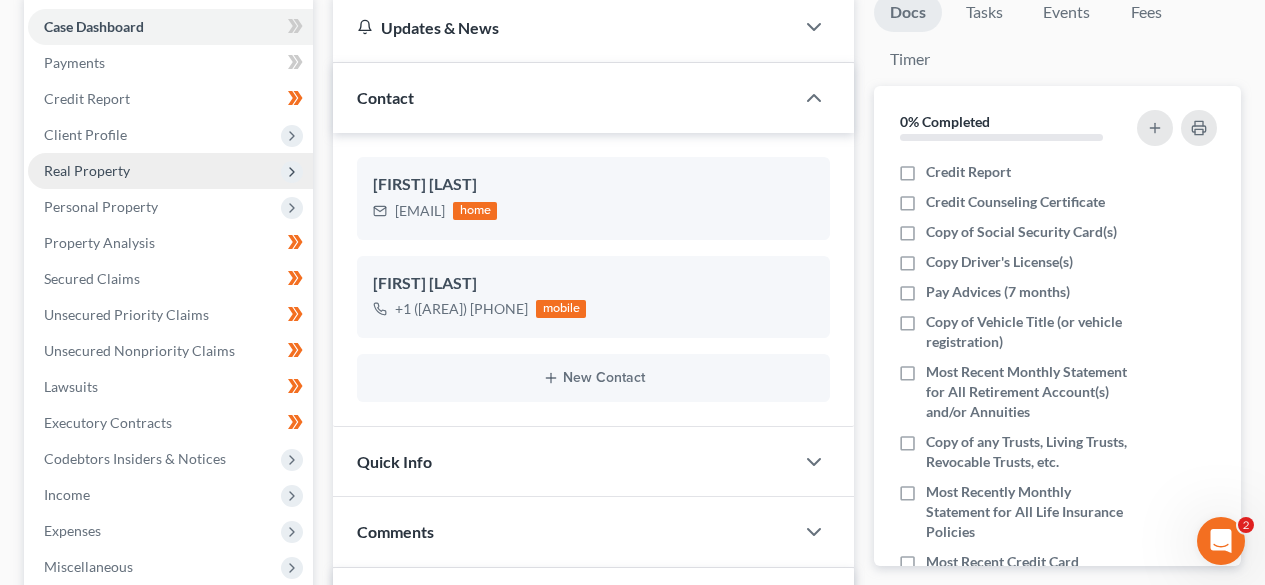 scroll, scrollTop: 267, scrollLeft: 0, axis: vertical 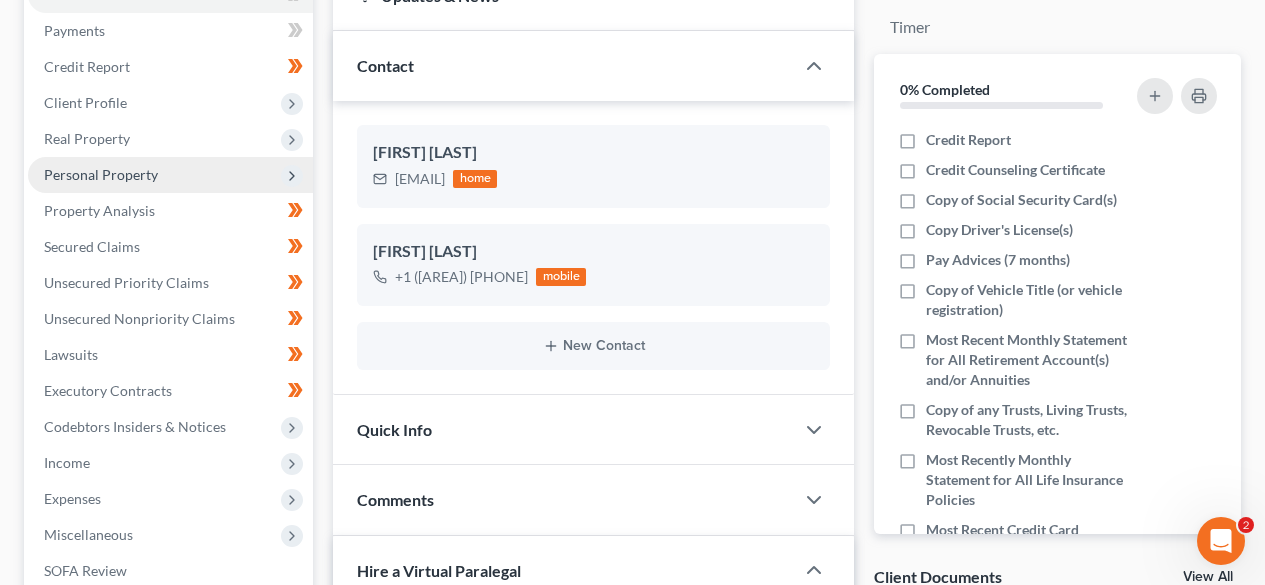 click on "Personal Property" at bounding box center [101, 174] 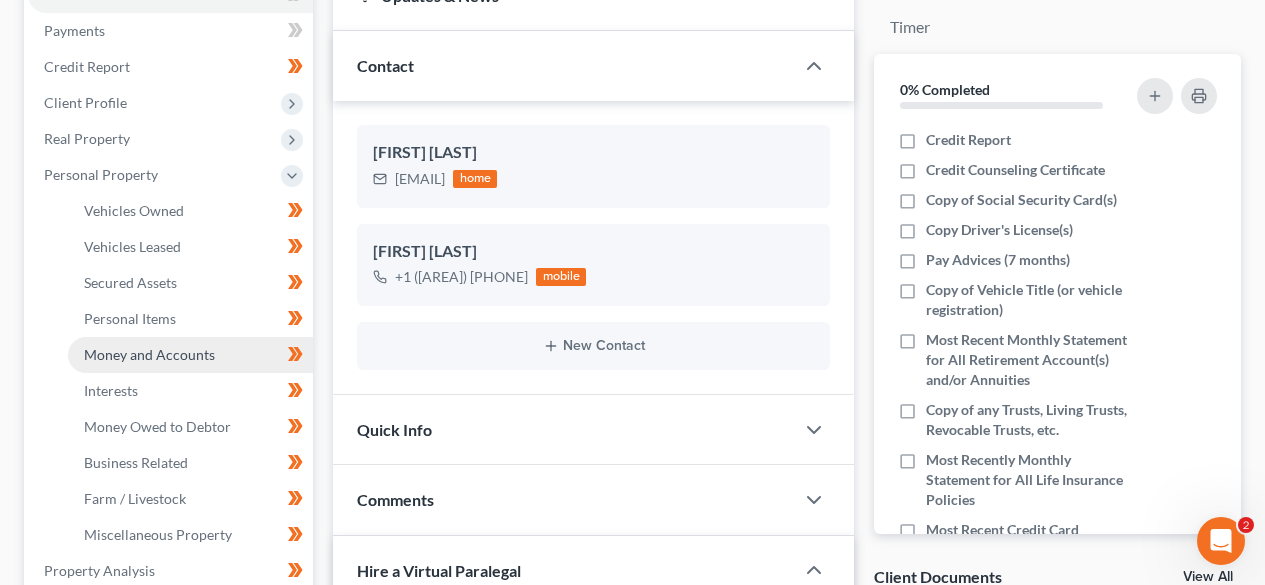 click on "Money and Accounts" at bounding box center (149, 354) 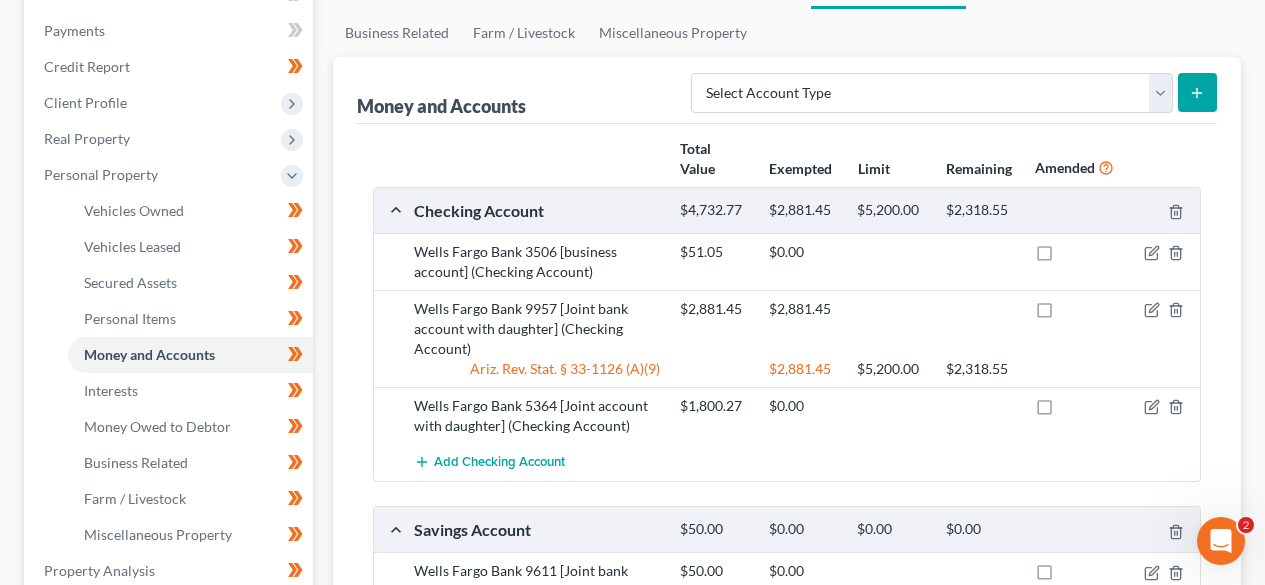 scroll, scrollTop: 533, scrollLeft: 0, axis: vertical 